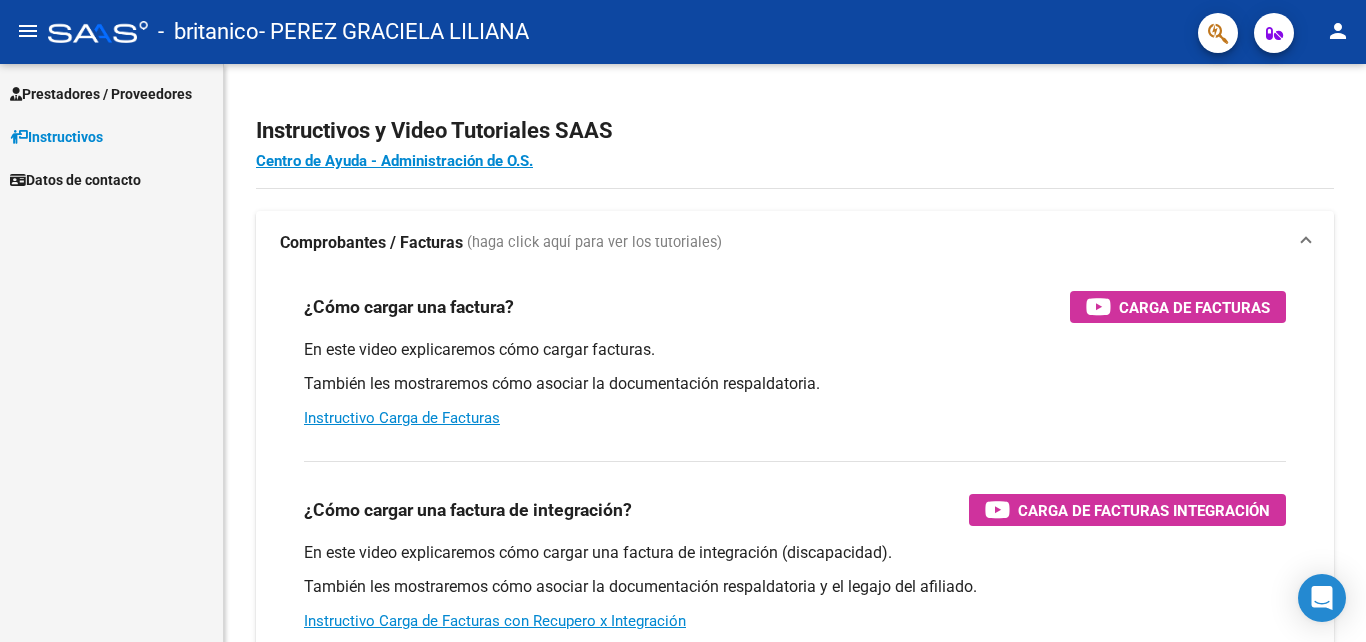 scroll, scrollTop: 0, scrollLeft: 0, axis: both 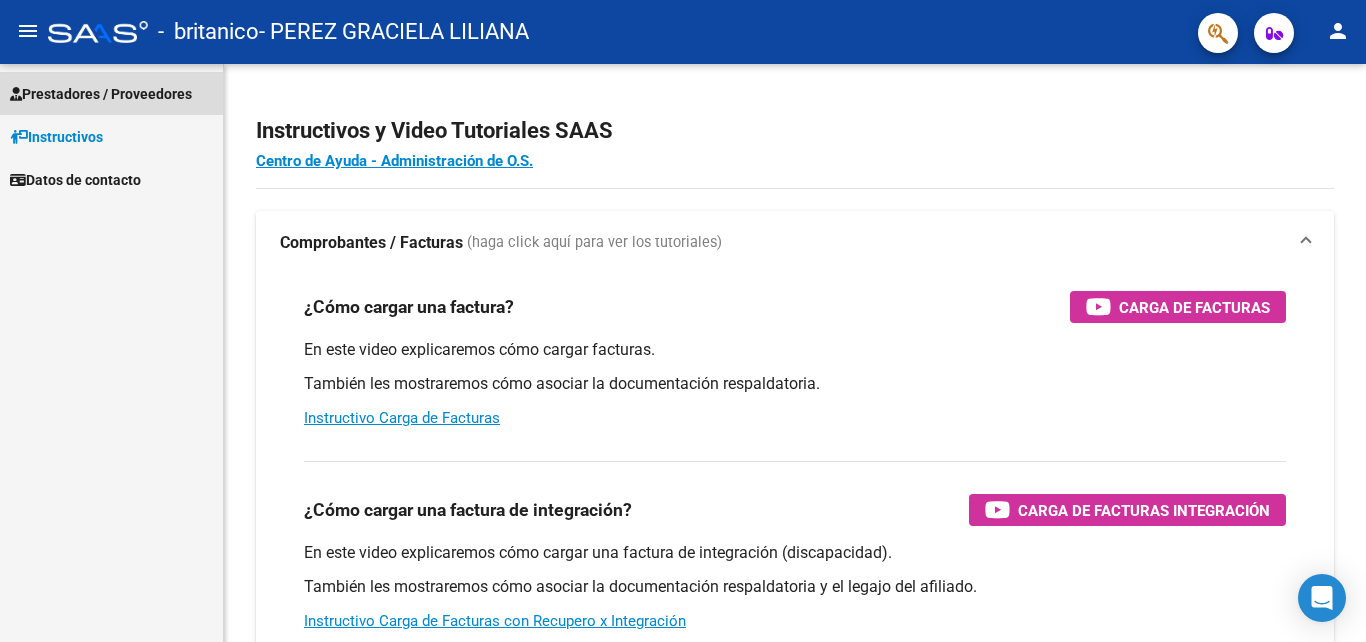 click on "Prestadores / Proveedores" at bounding box center [101, 94] 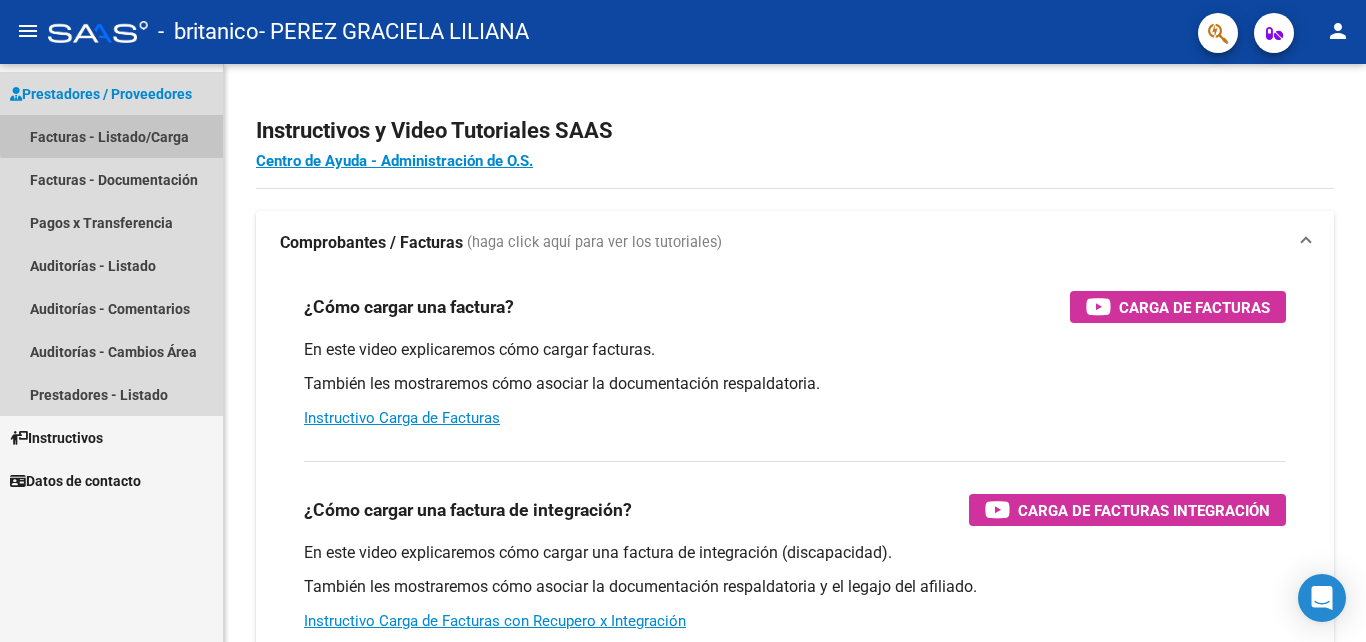 click on "Facturas - Listado/Carga" at bounding box center [111, 136] 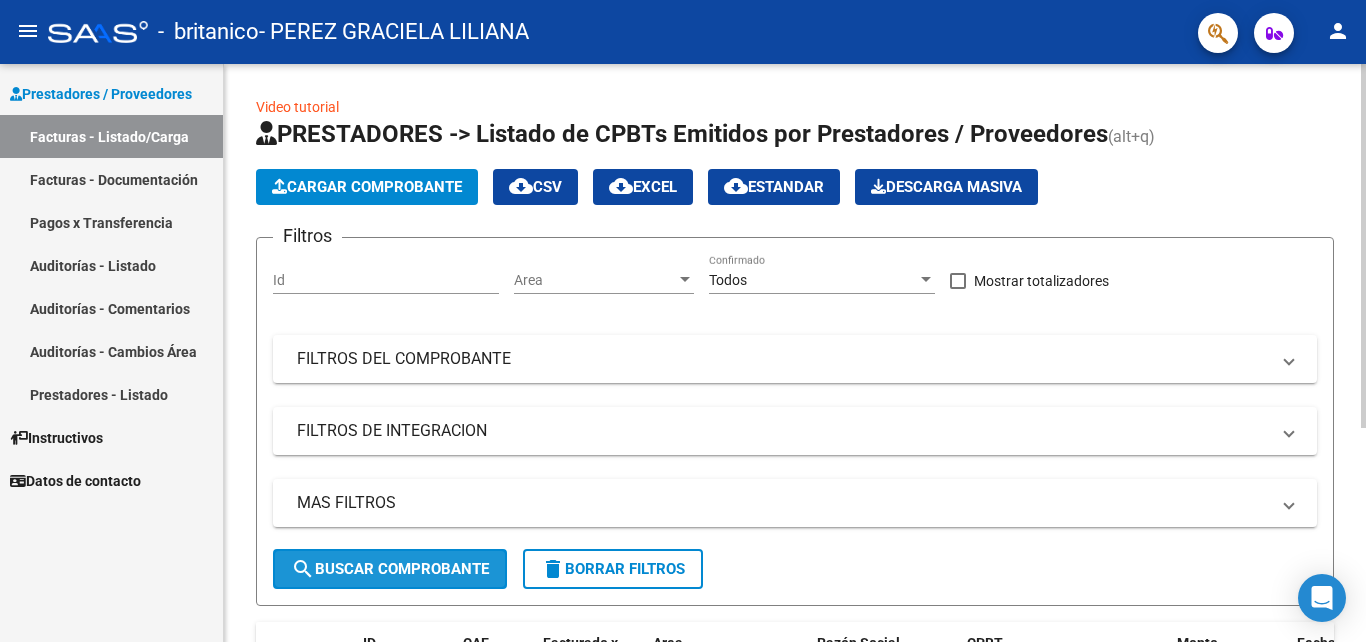 click on "search  Buscar Comprobante" 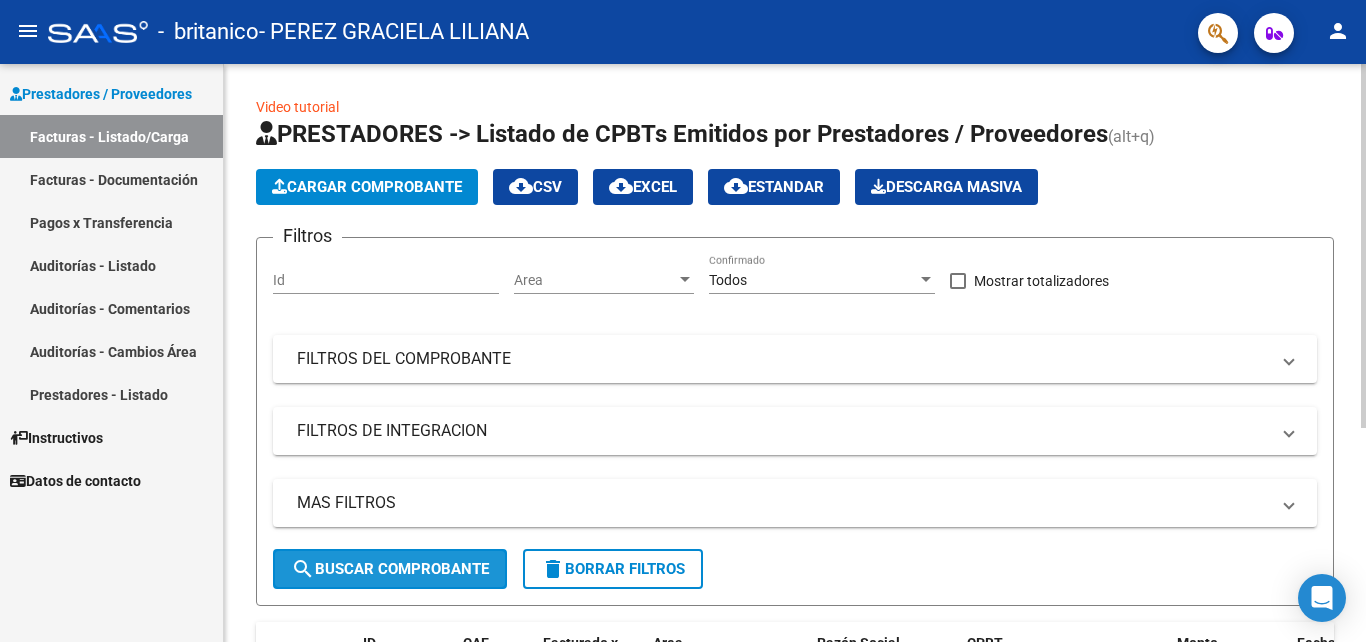 click on "search  Buscar Comprobante" 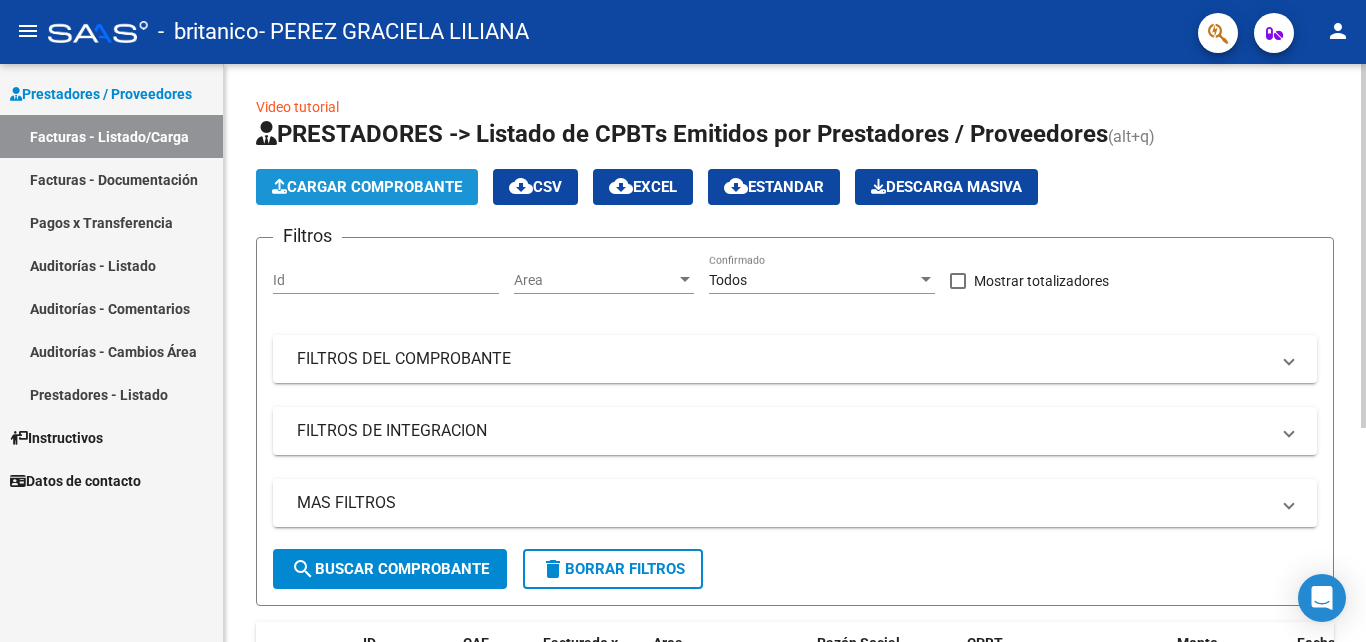 click on "Cargar Comprobante" 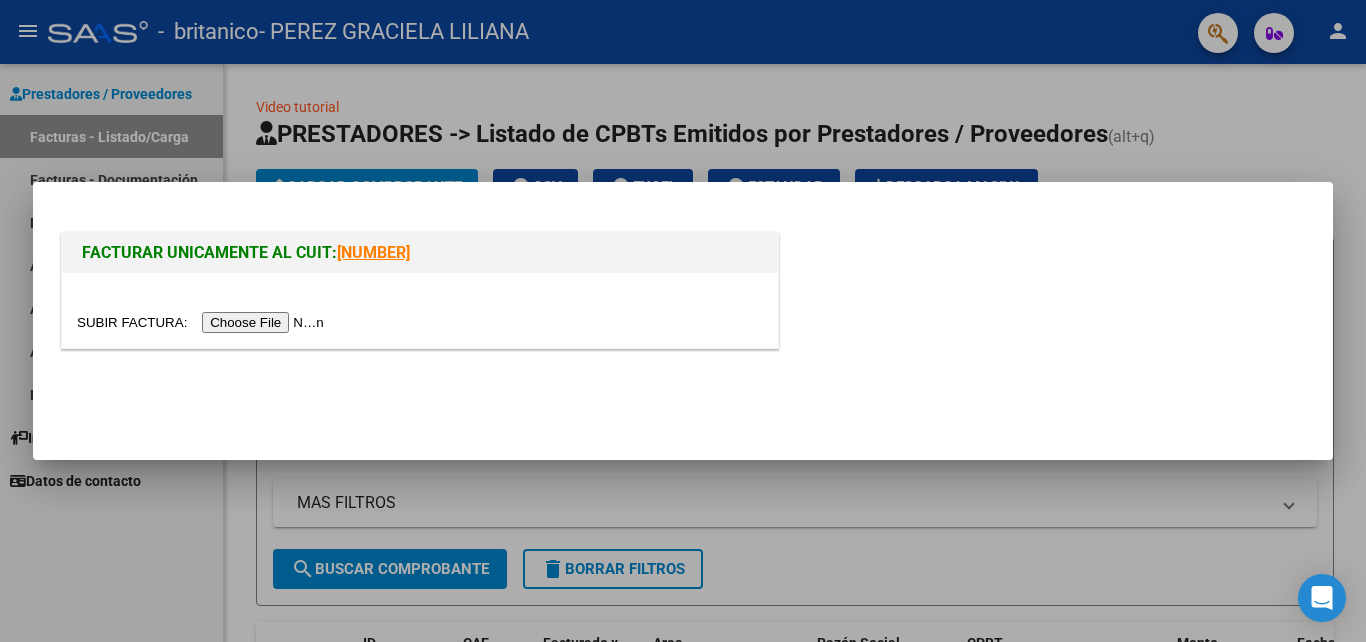 click at bounding box center [203, 322] 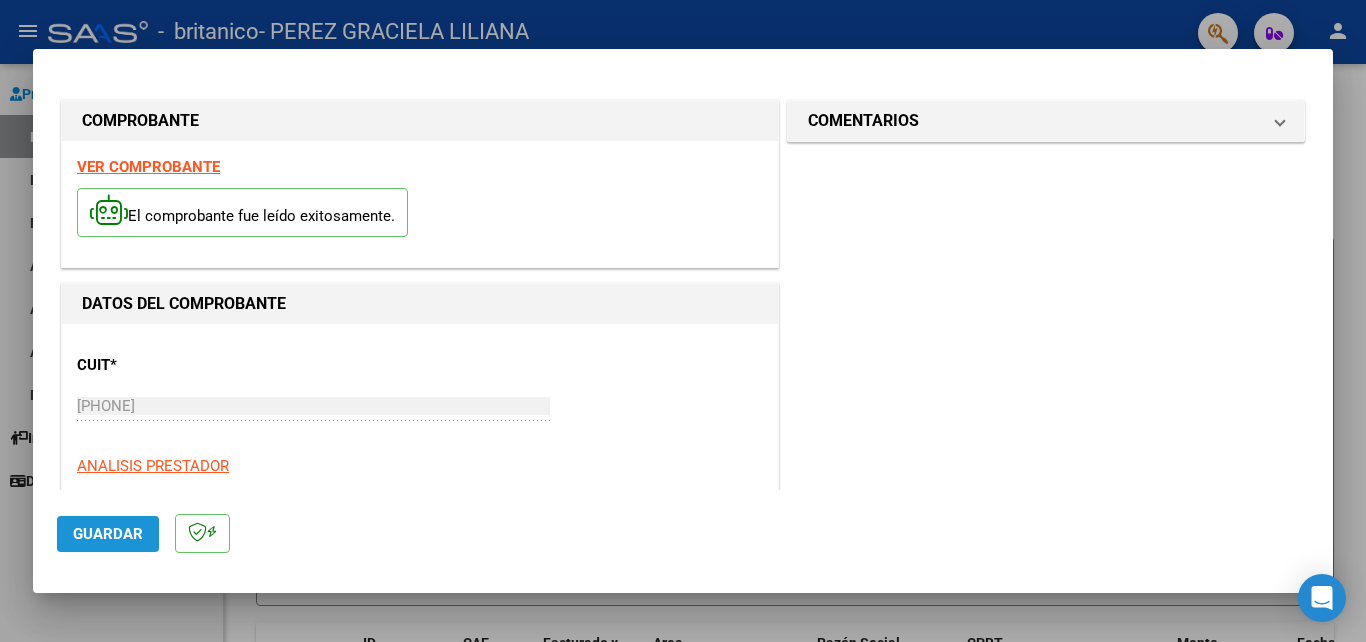 click on "Guardar" 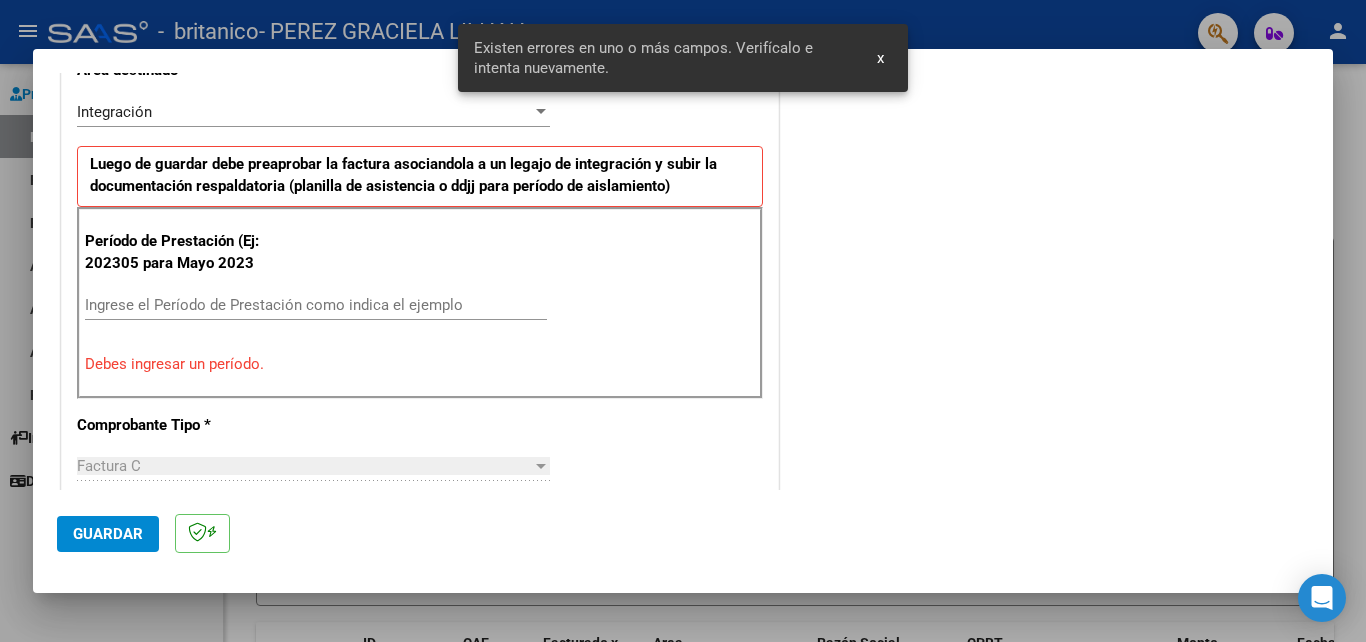 scroll, scrollTop: 450, scrollLeft: 0, axis: vertical 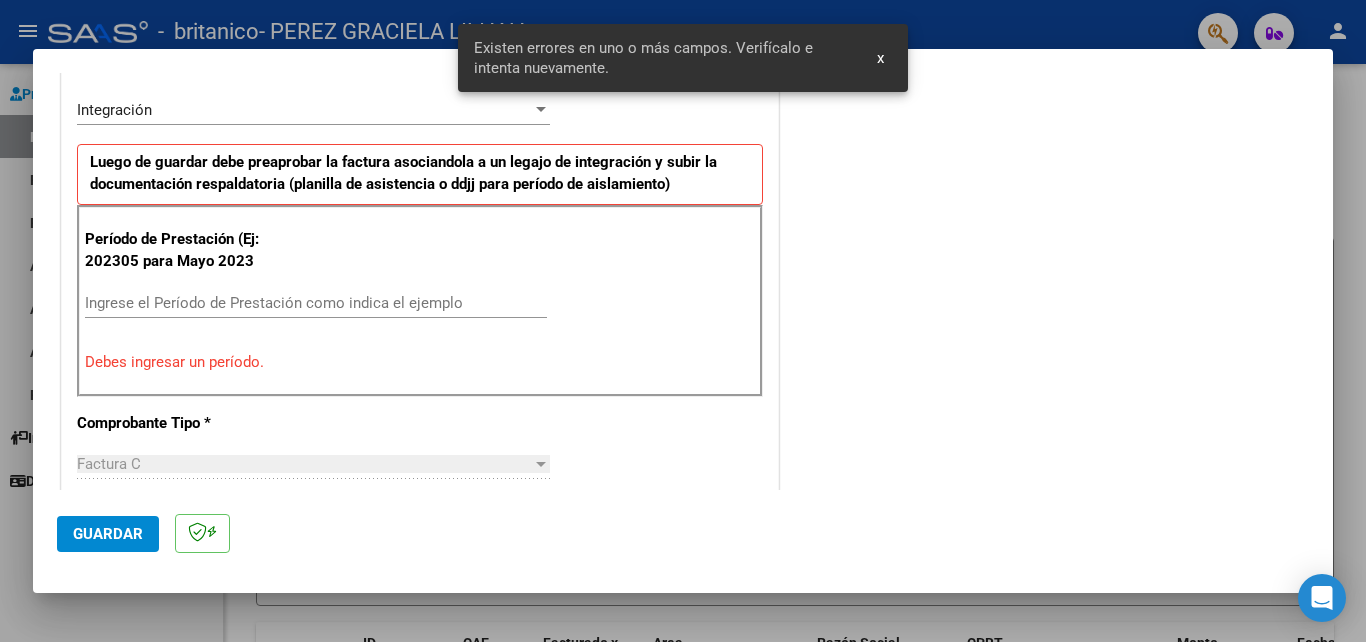 click on "Debes ingresar un período." at bounding box center (420, 362) 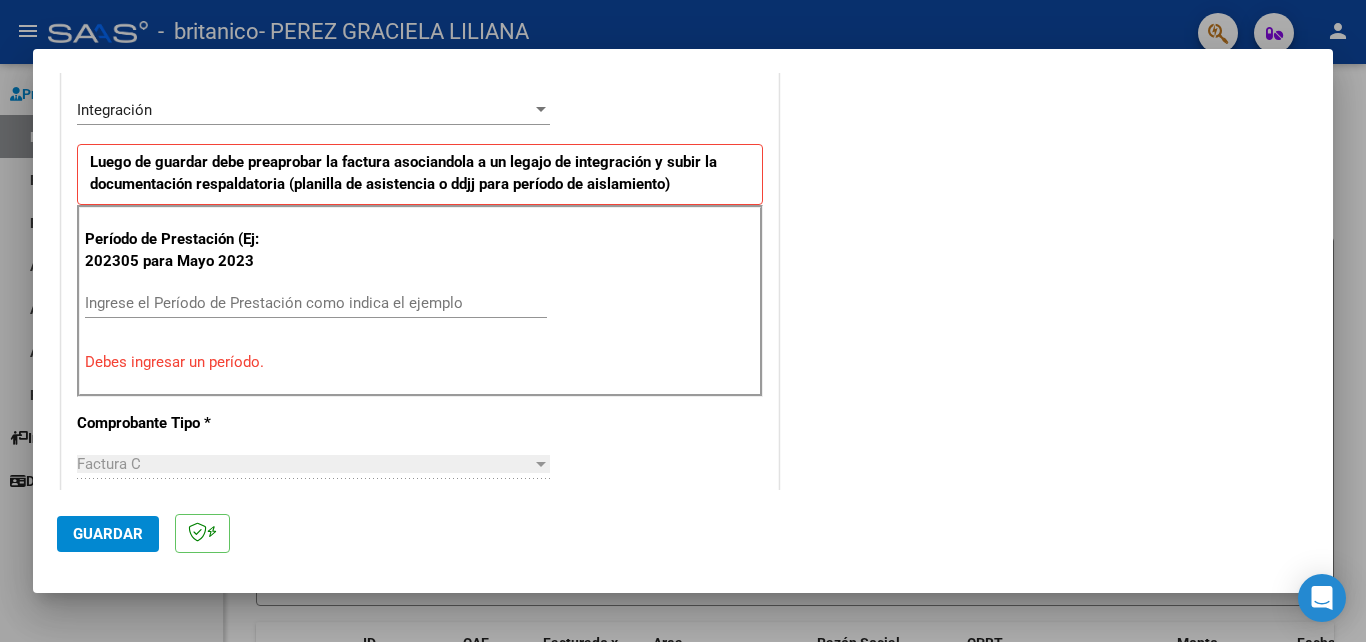 click on "Debes ingresar un período." at bounding box center (420, 362) 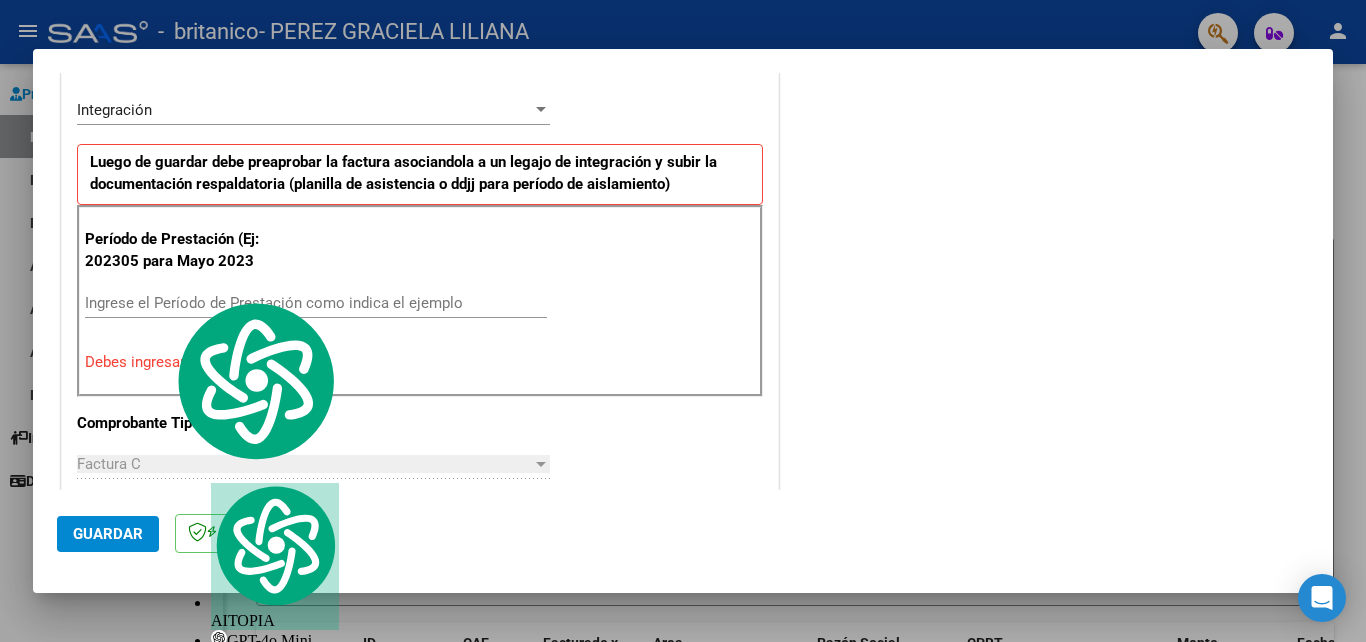 click on "Ingrese el Período de Prestación como indica el ejemplo" at bounding box center (316, 303) 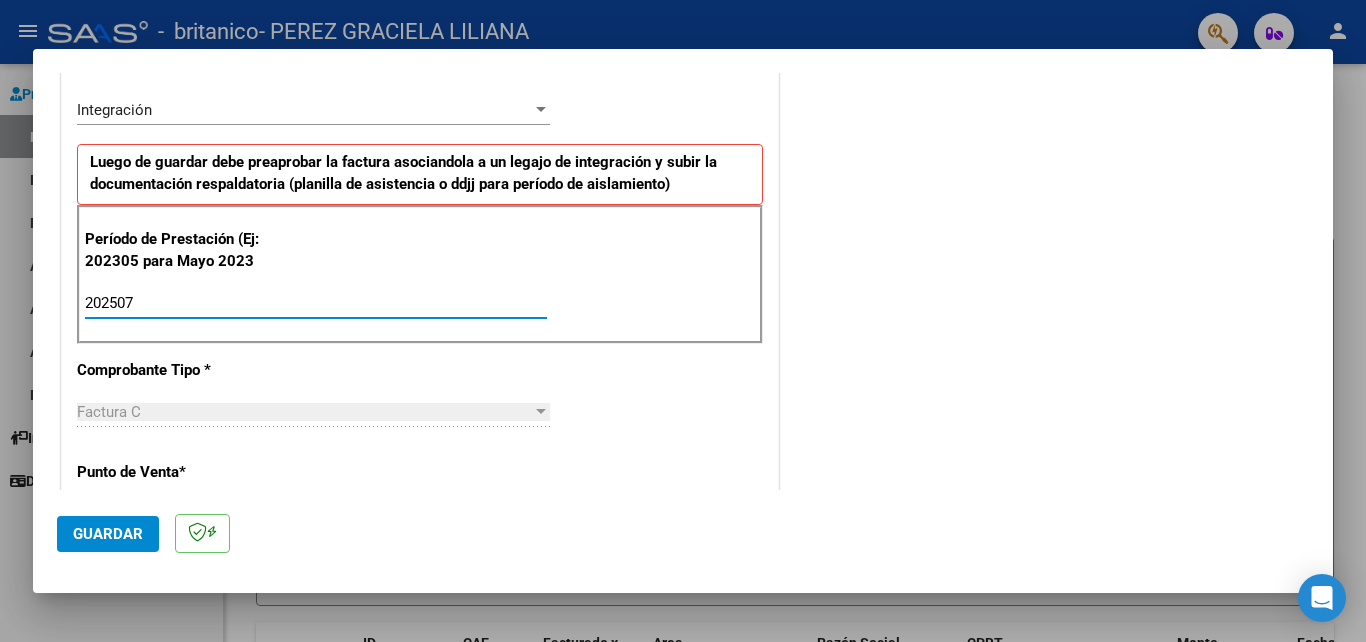 type on "202507" 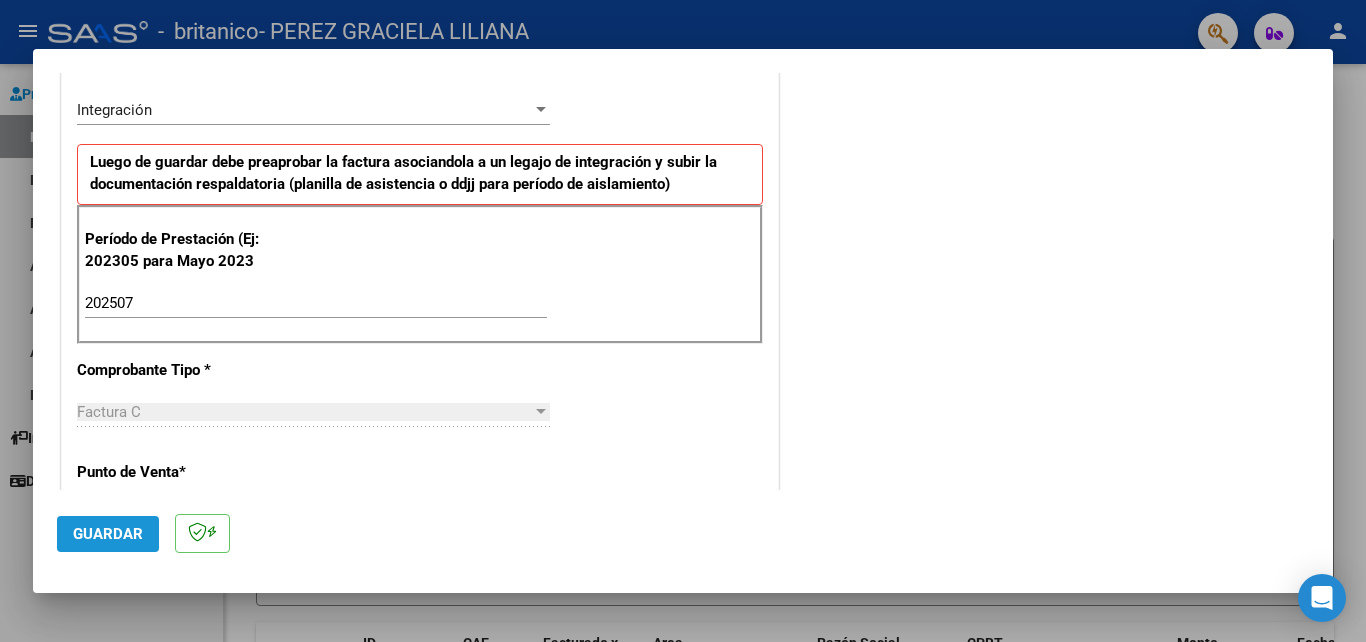 click on "Guardar" 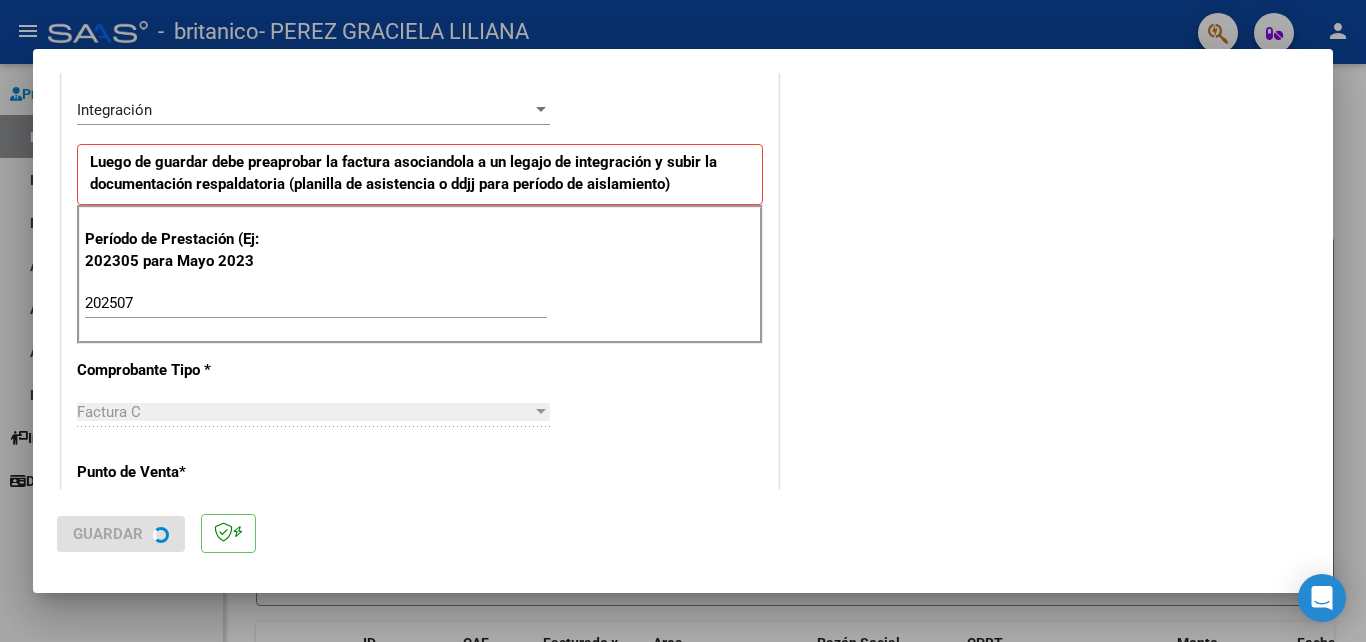 scroll, scrollTop: 0, scrollLeft: 0, axis: both 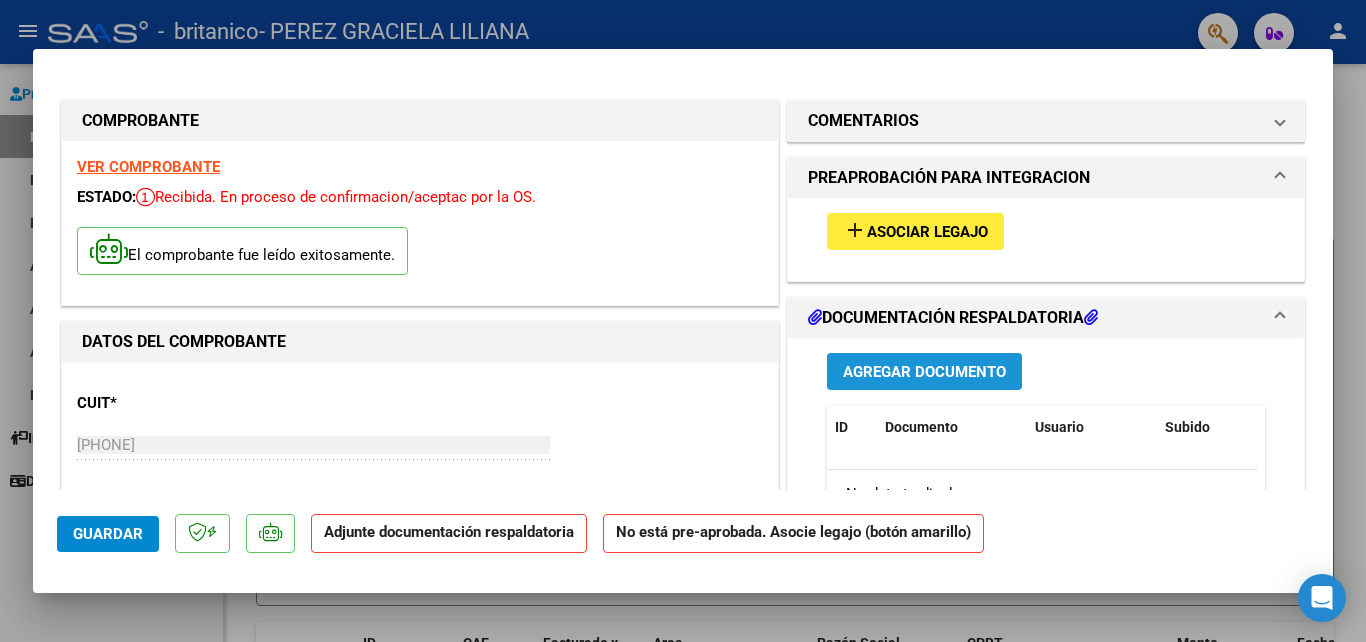 click on "Agregar Documento" at bounding box center [924, 372] 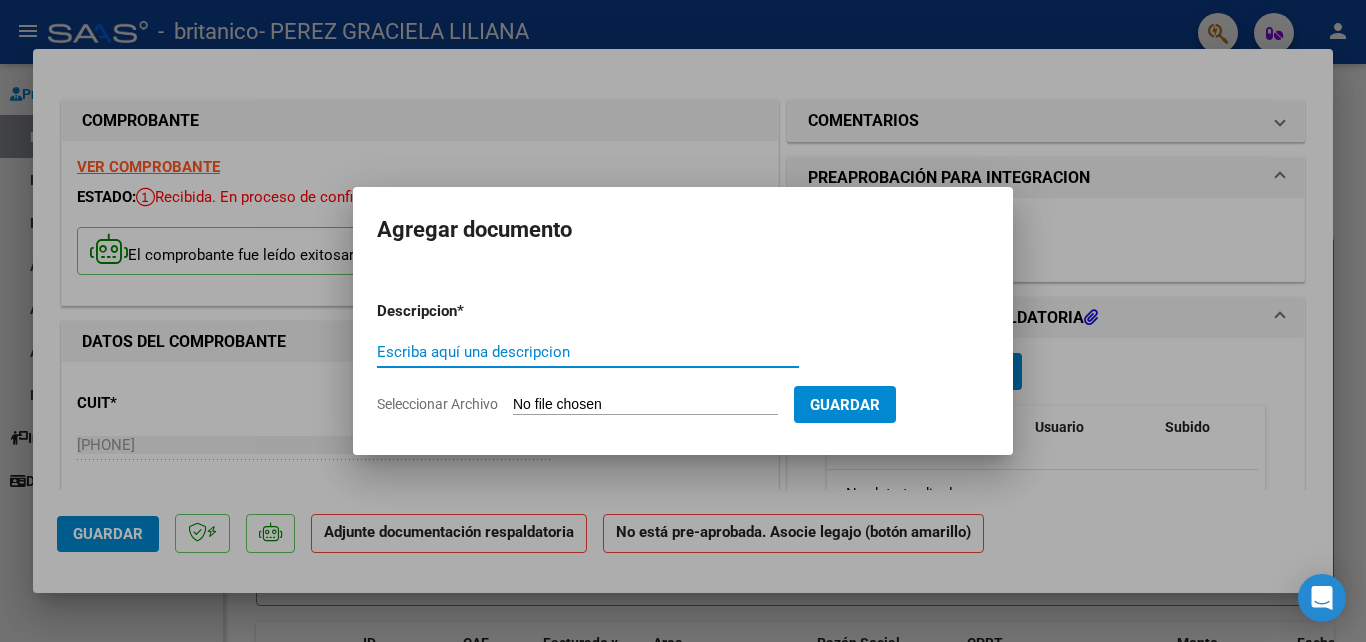 click on "Escriba aquí una descripcion" at bounding box center [588, 352] 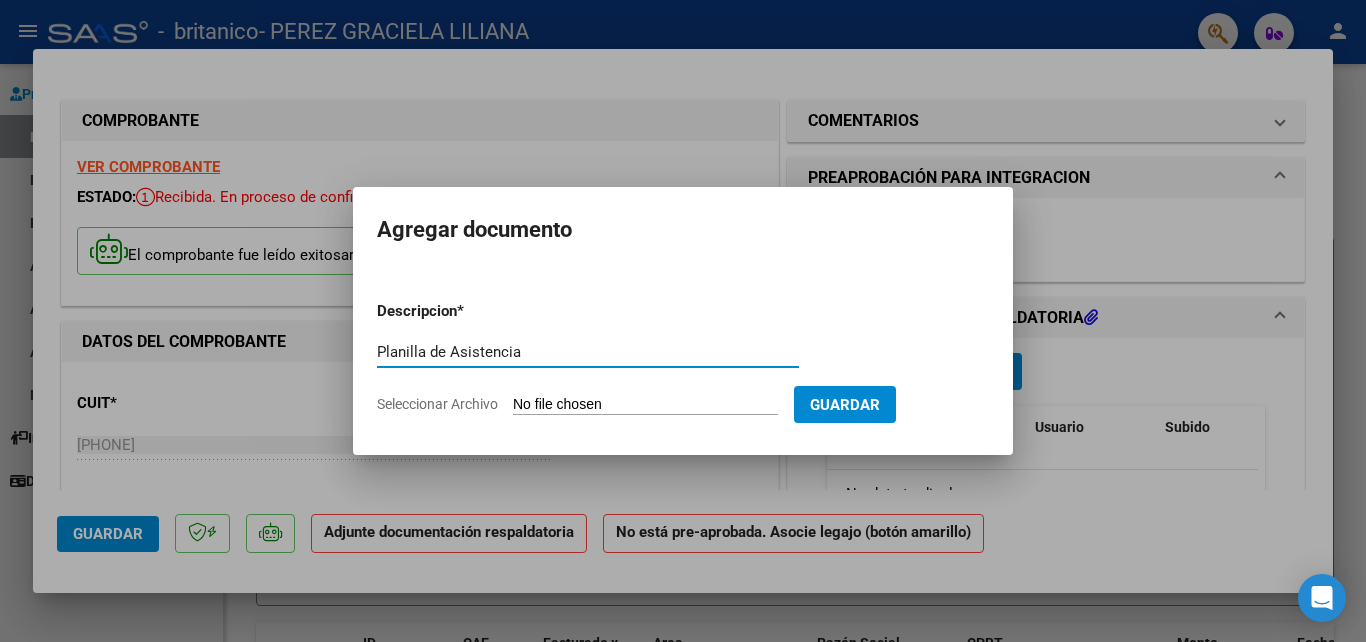 type on "Planilla de Asistencia" 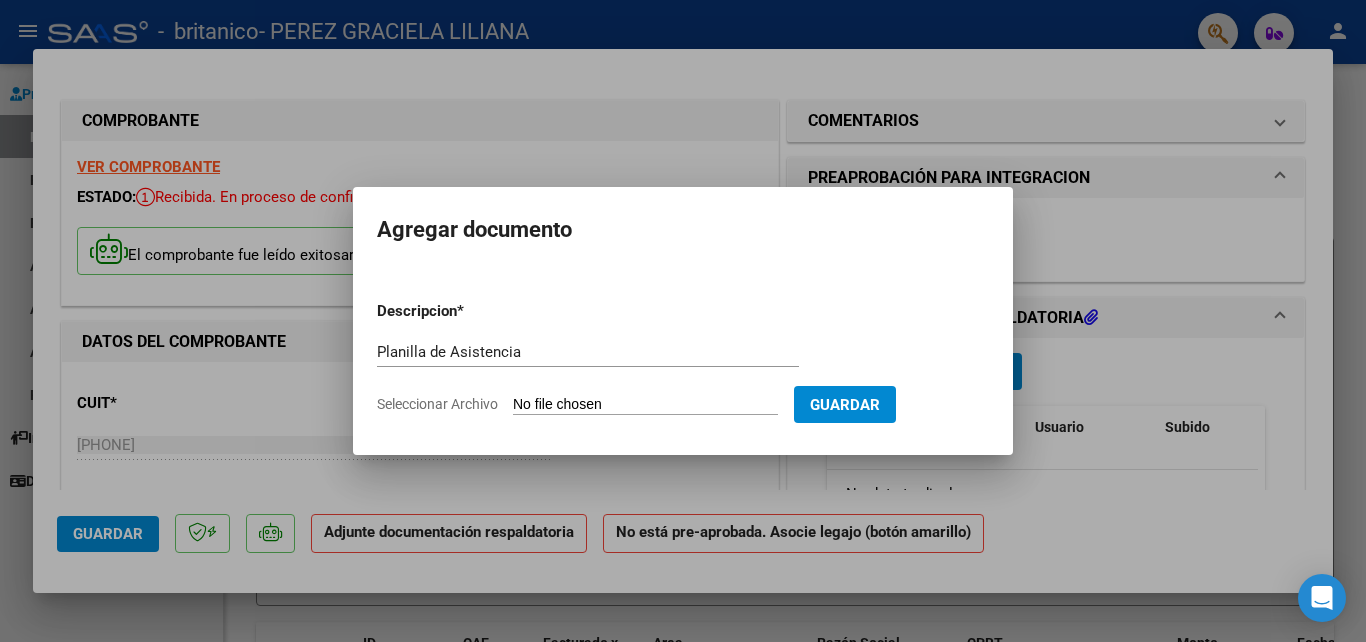 click on "Seleccionar Archivo" at bounding box center [645, 405] 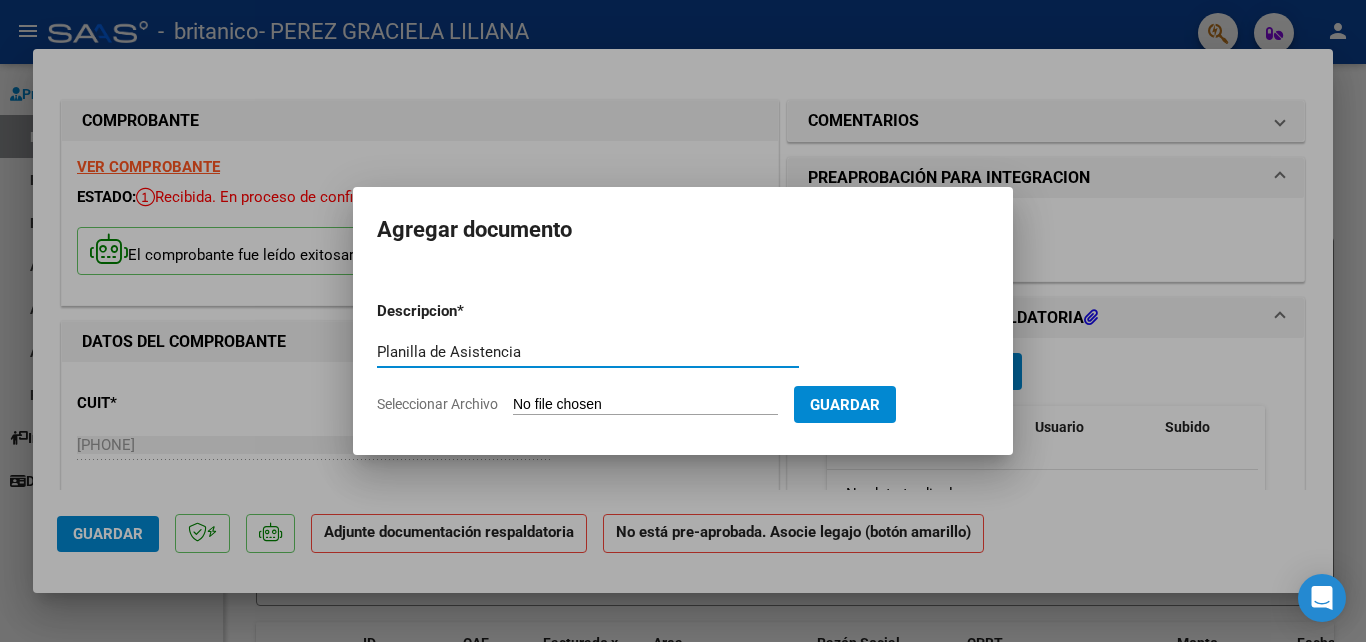 click on "Planilla de Asistencia" at bounding box center [588, 352] 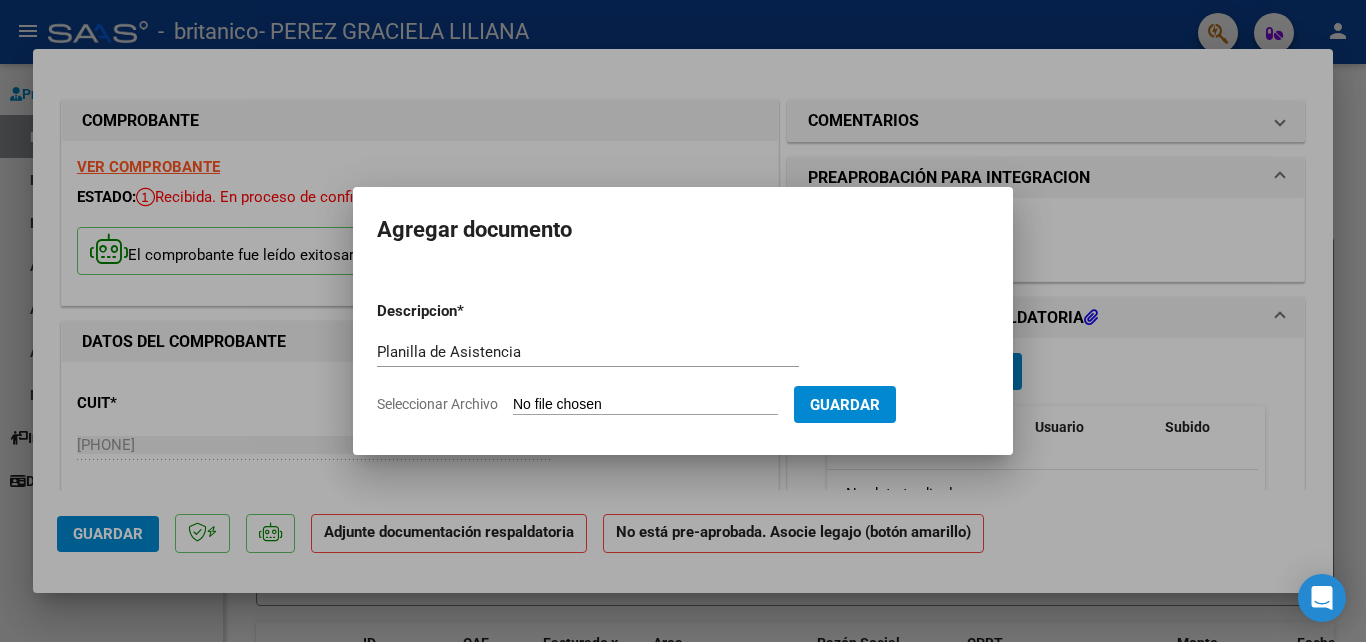click on "Seleccionar Archivo" 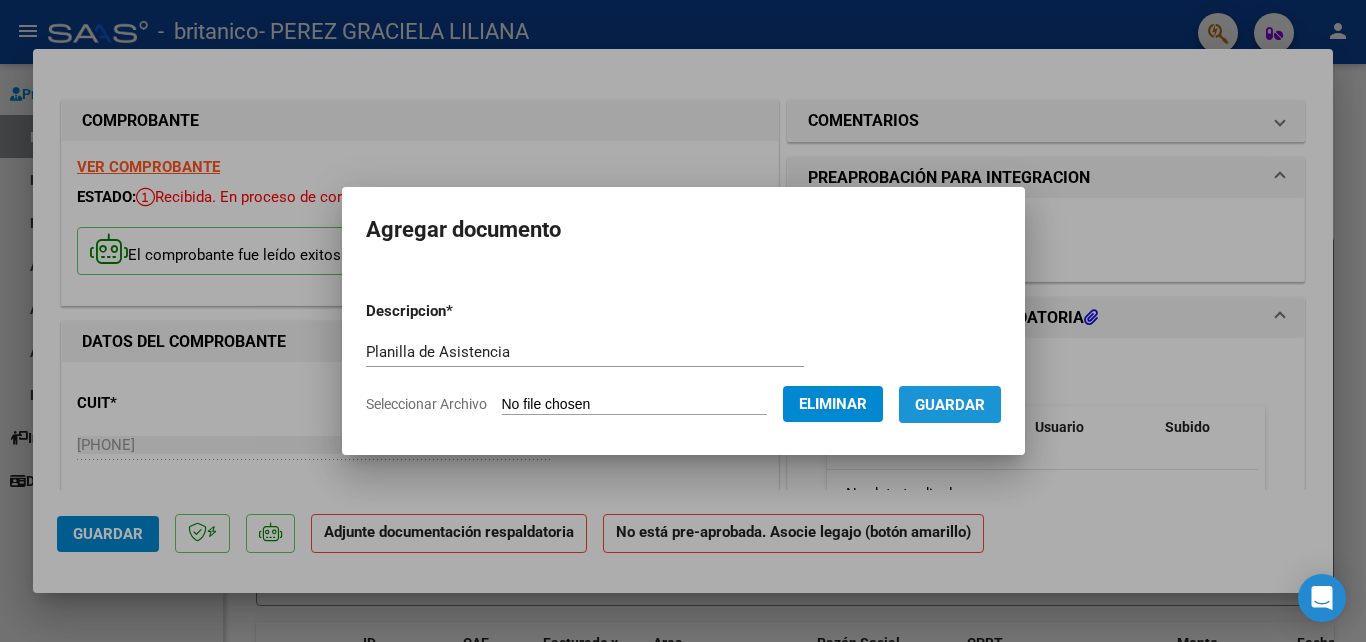 click on "Guardar" at bounding box center (950, 404) 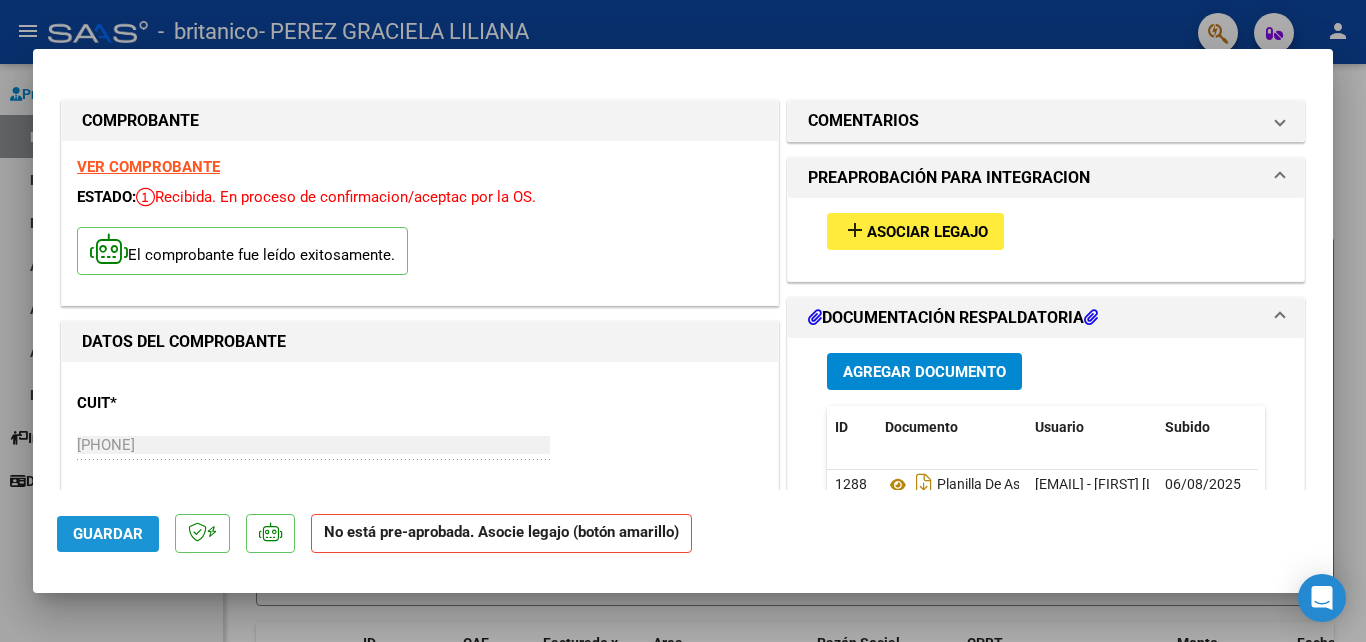 click on "Guardar" 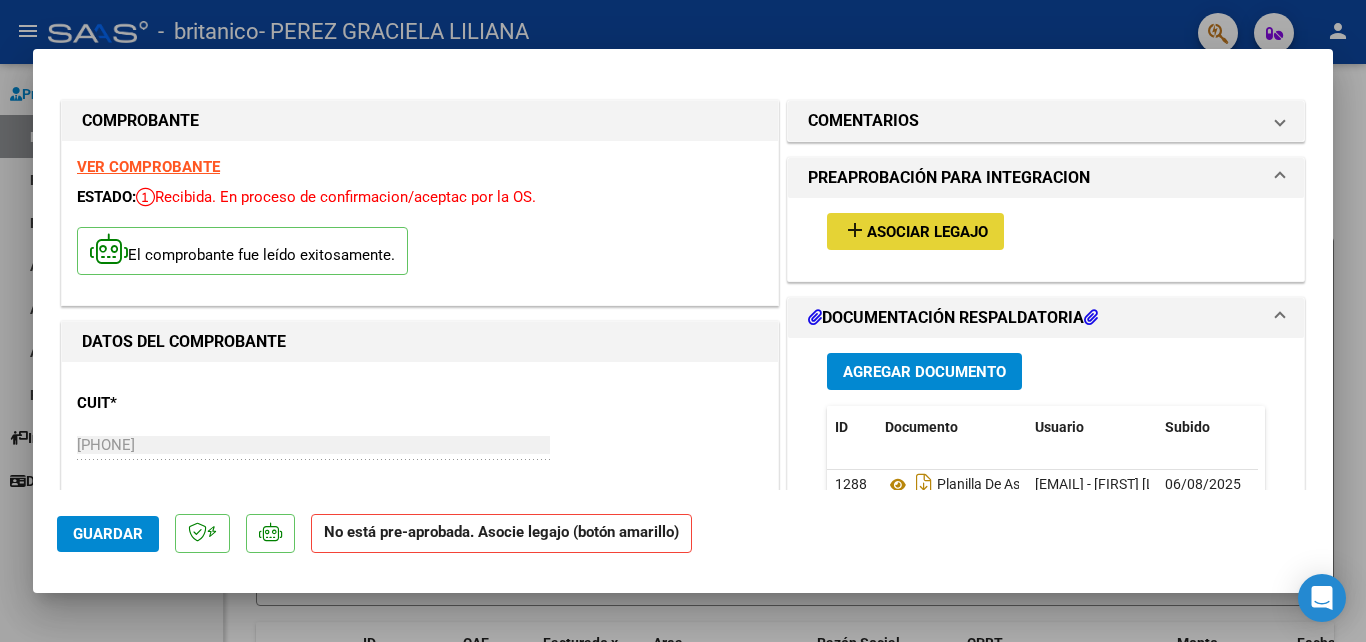 click on "add Asociar Legajo" at bounding box center [915, 231] 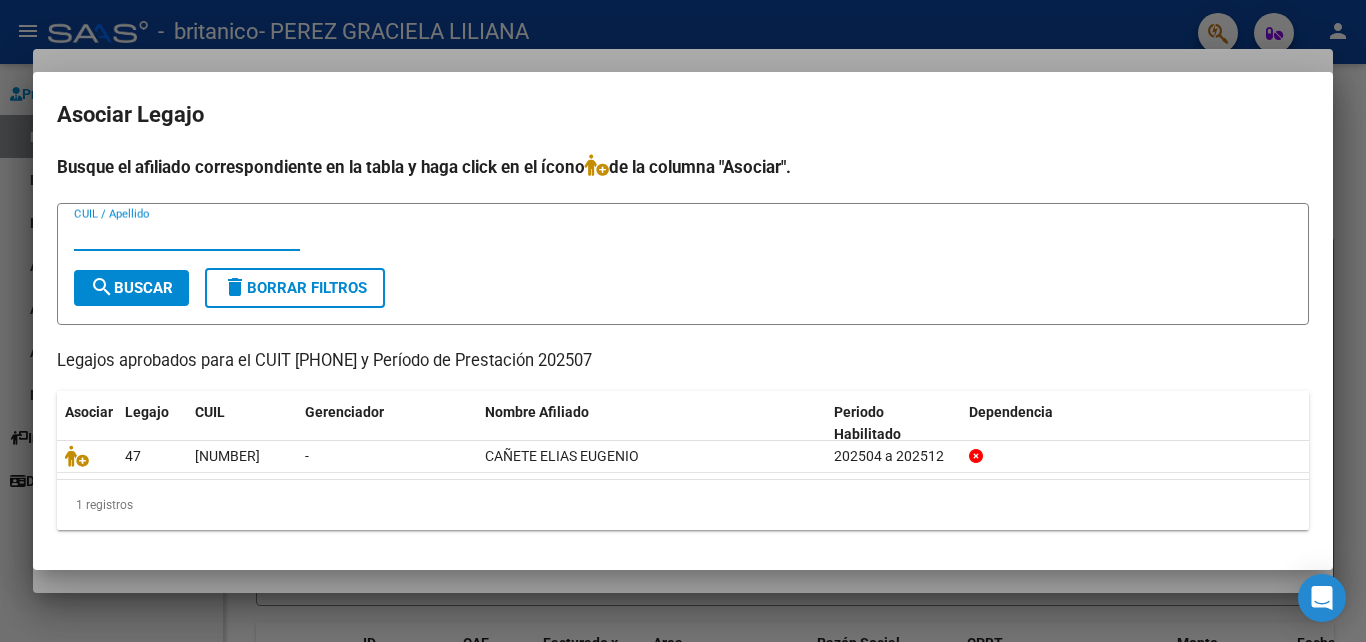 click on "CUIL / Apellido" at bounding box center (187, 235) 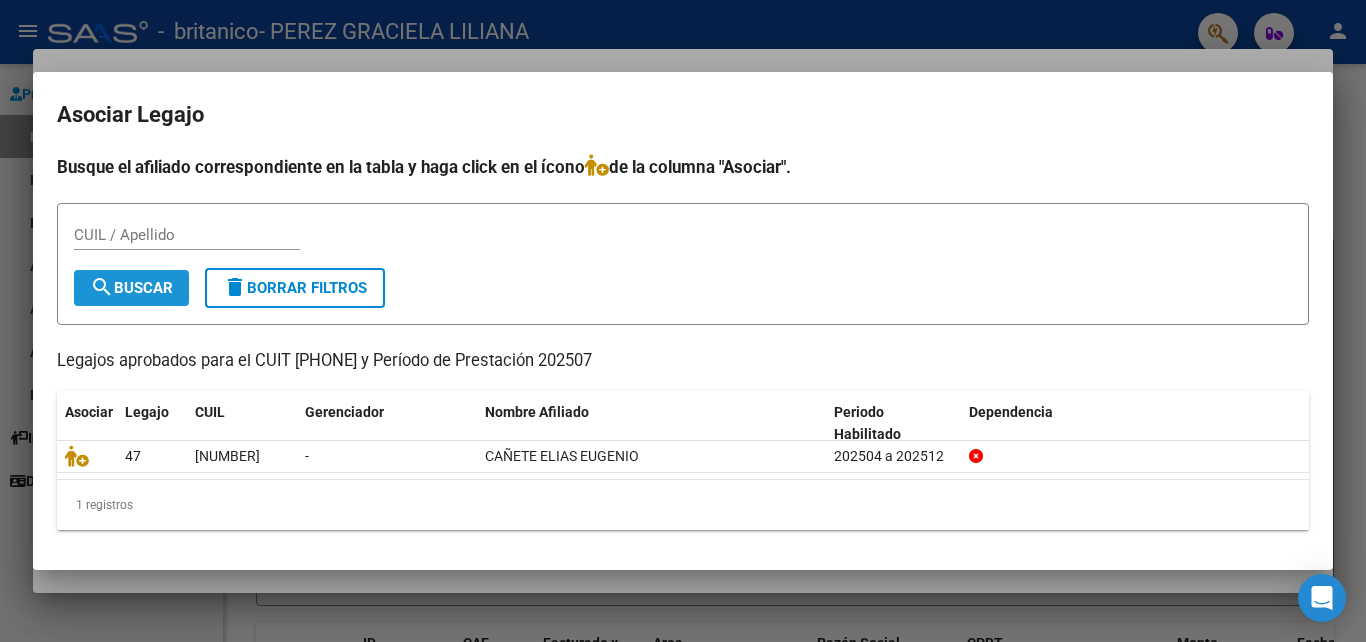 click on "search  Buscar" at bounding box center (131, 288) 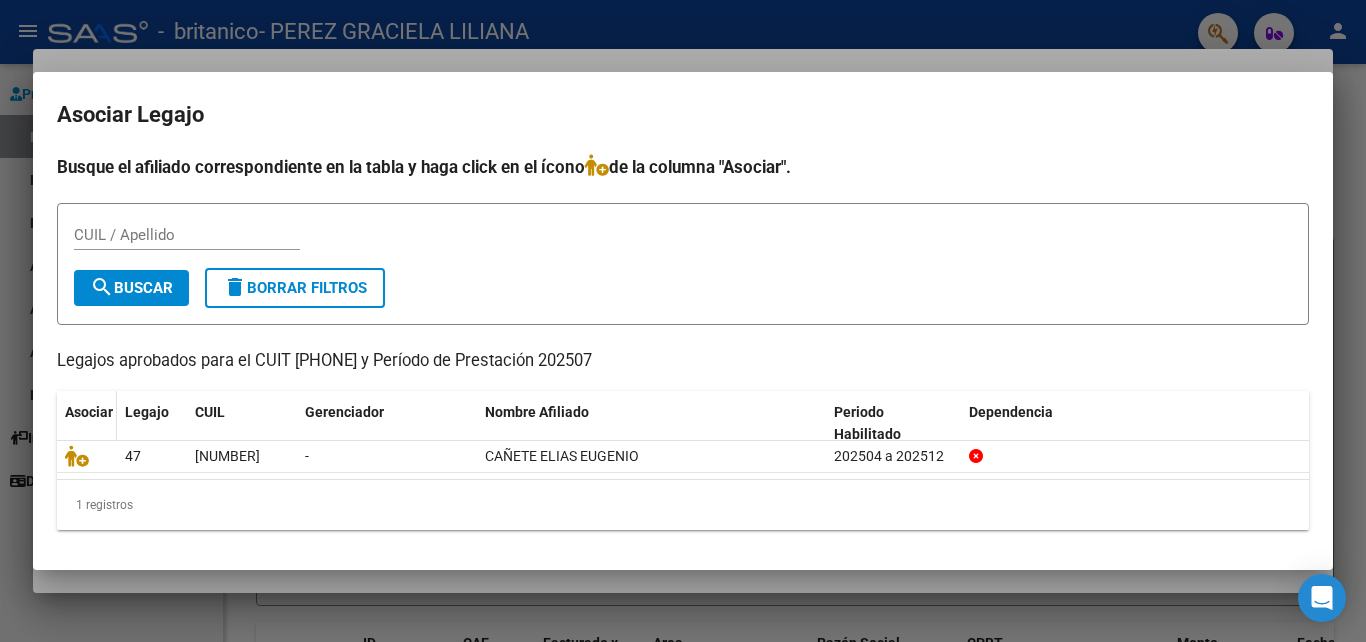 click on "Asociar" 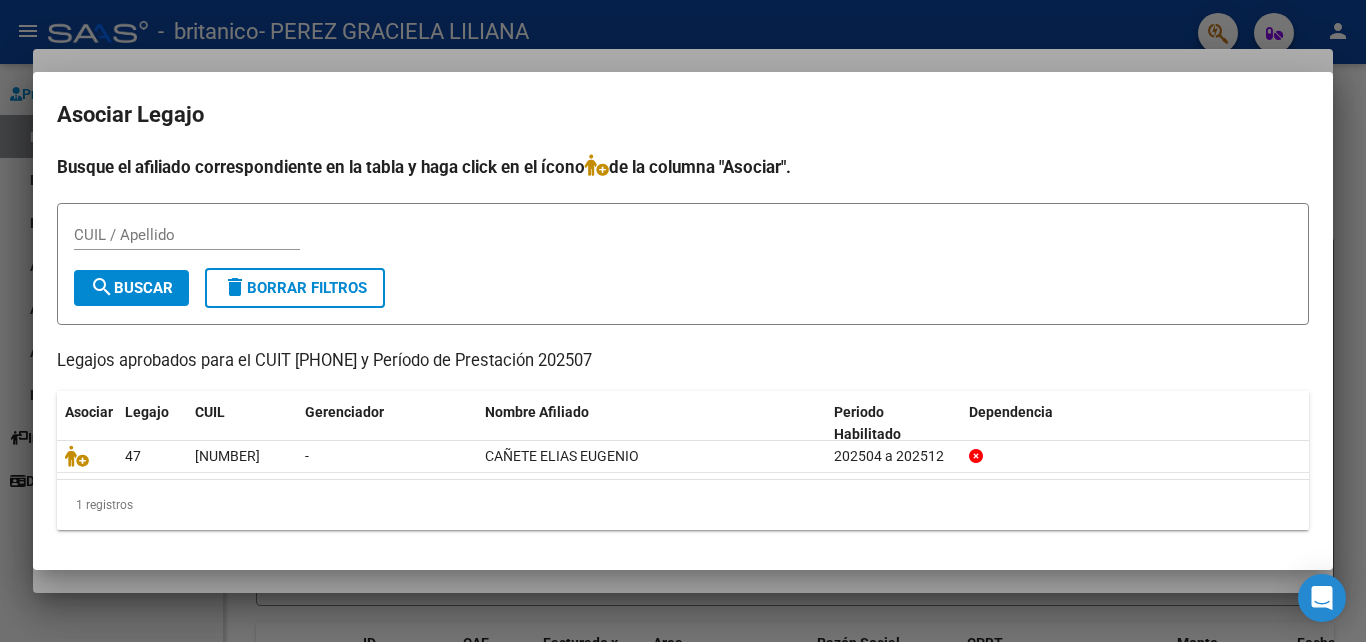 click on "1 registros" 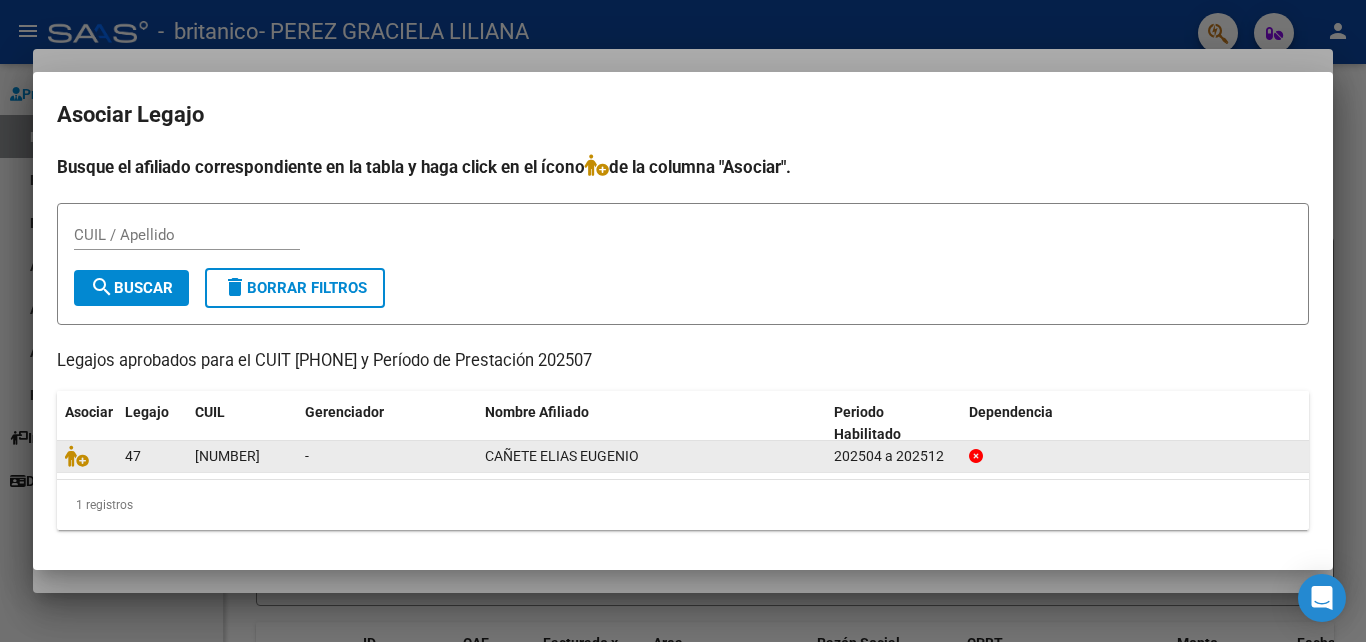 click on "-" 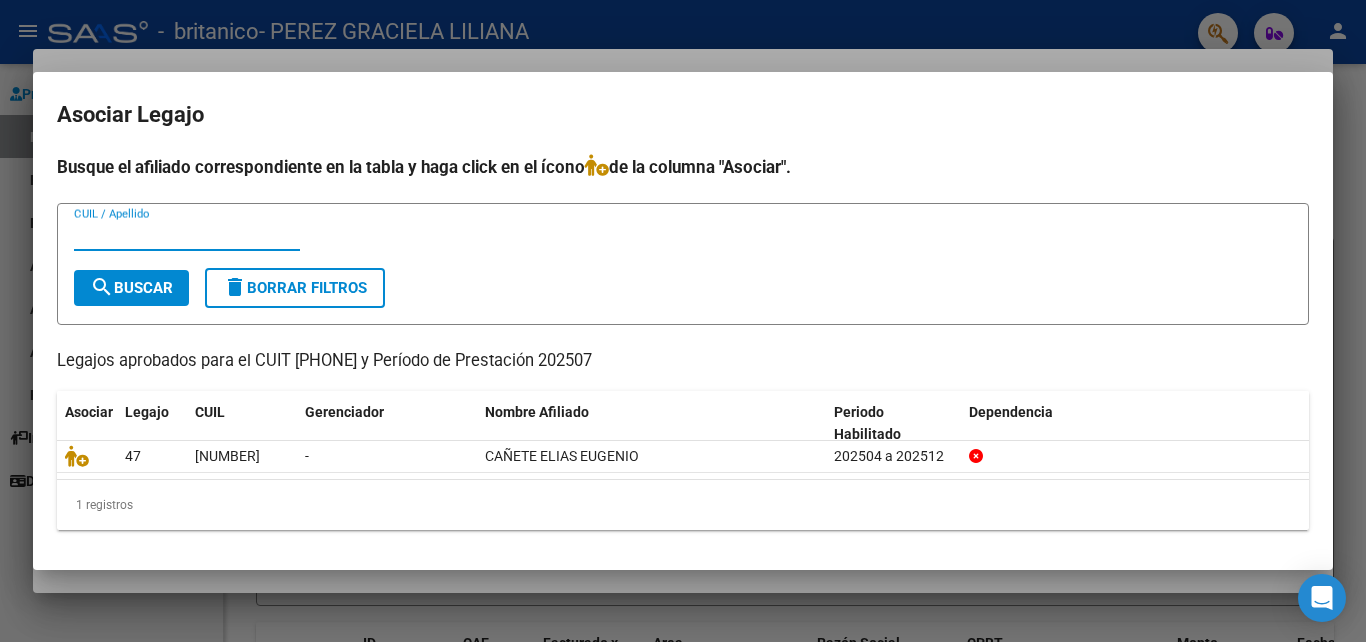 click on "CUIL / Apellido" at bounding box center [187, 235] 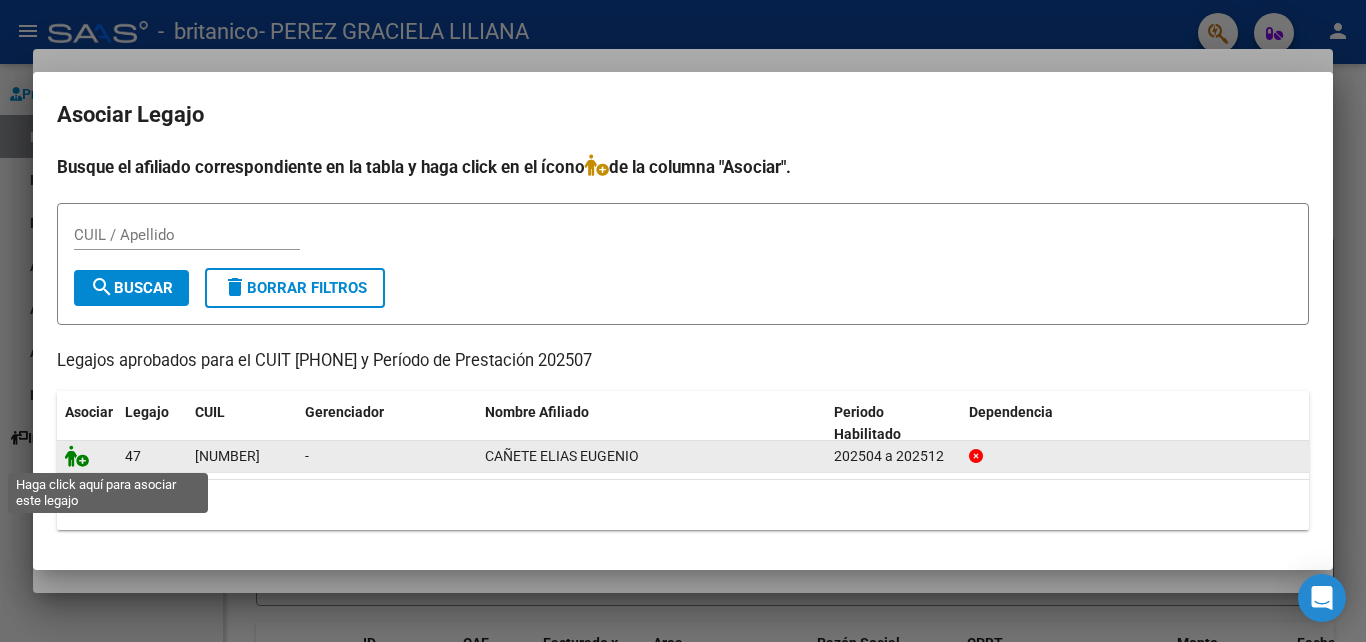 click 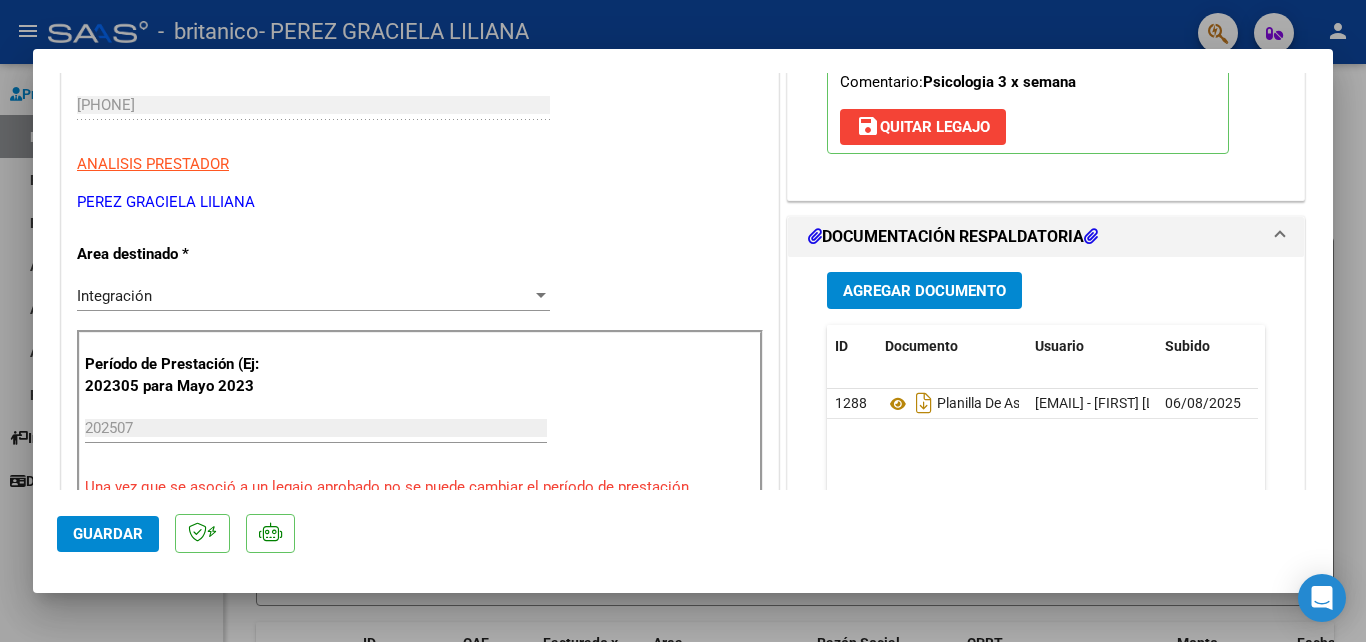scroll, scrollTop: 339, scrollLeft: 0, axis: vertical 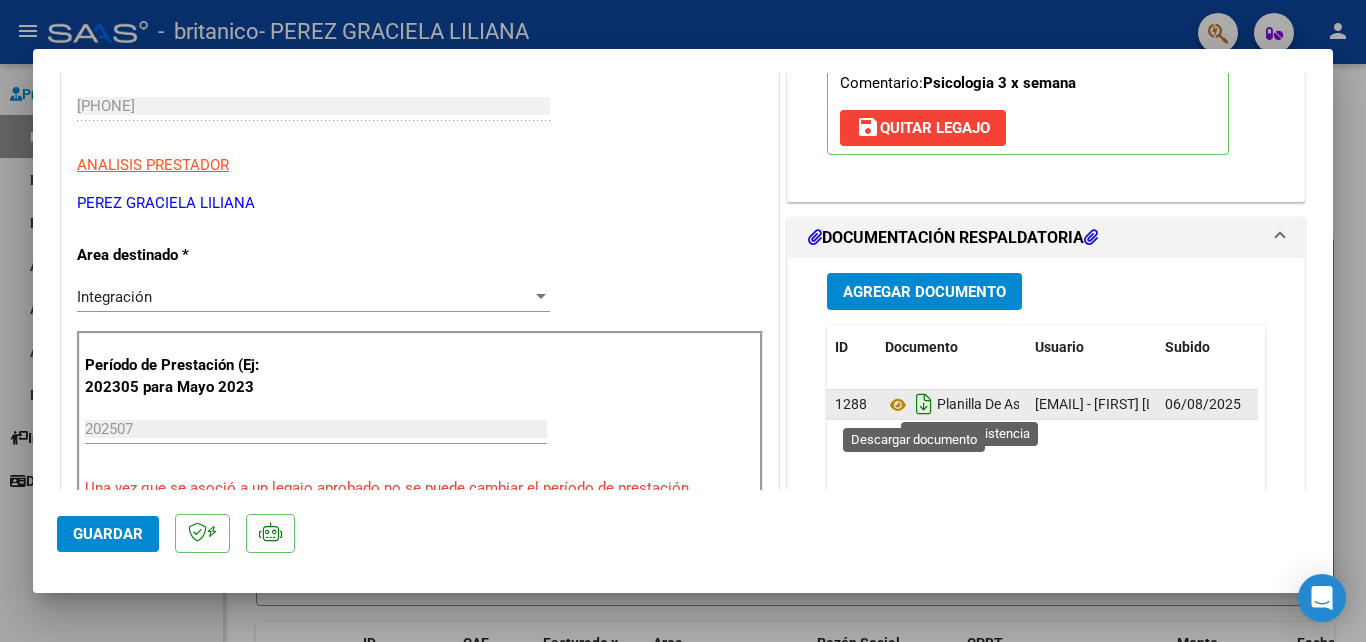 click 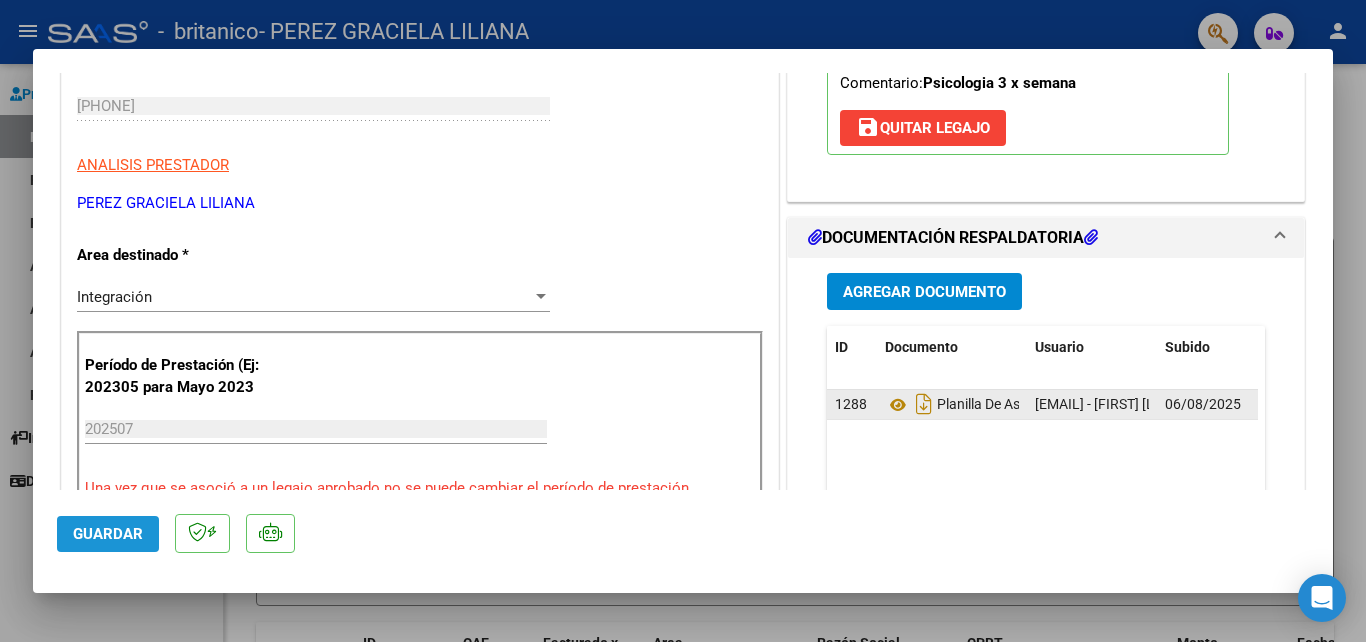 click on "Guardar" 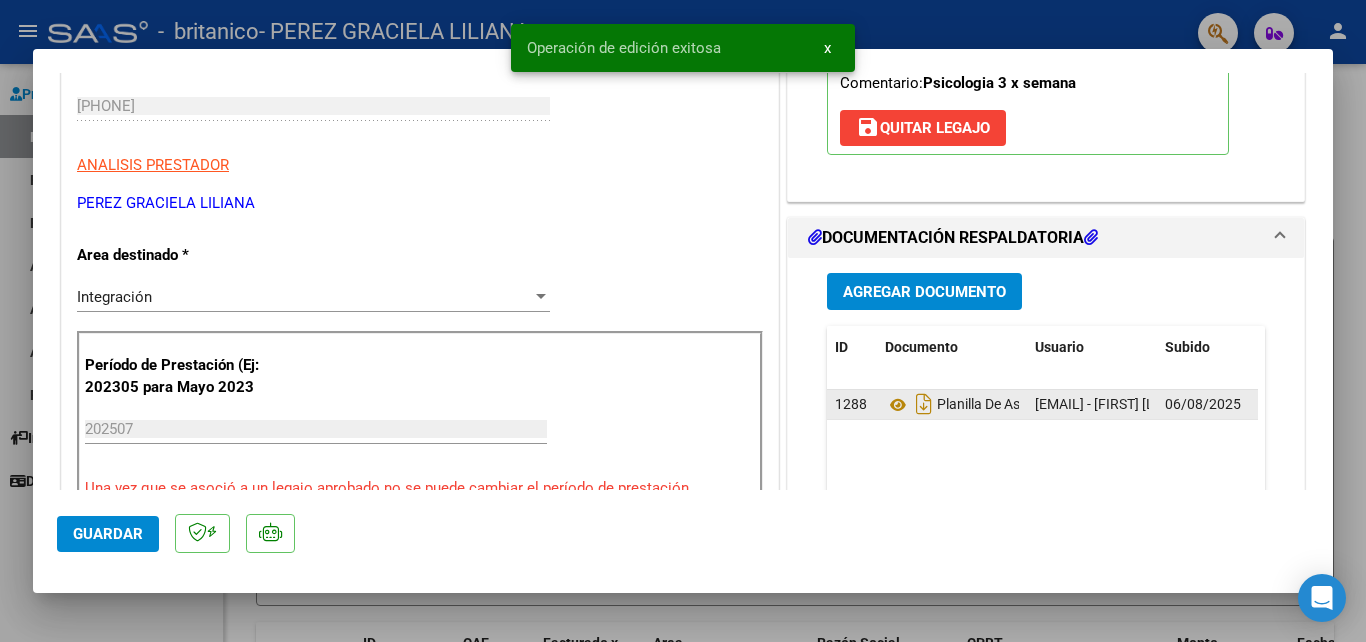 drag, startPoint x: 120, startPoint y: 542, endPoint x: 890, endPoint y: 487, distance: 771.9618 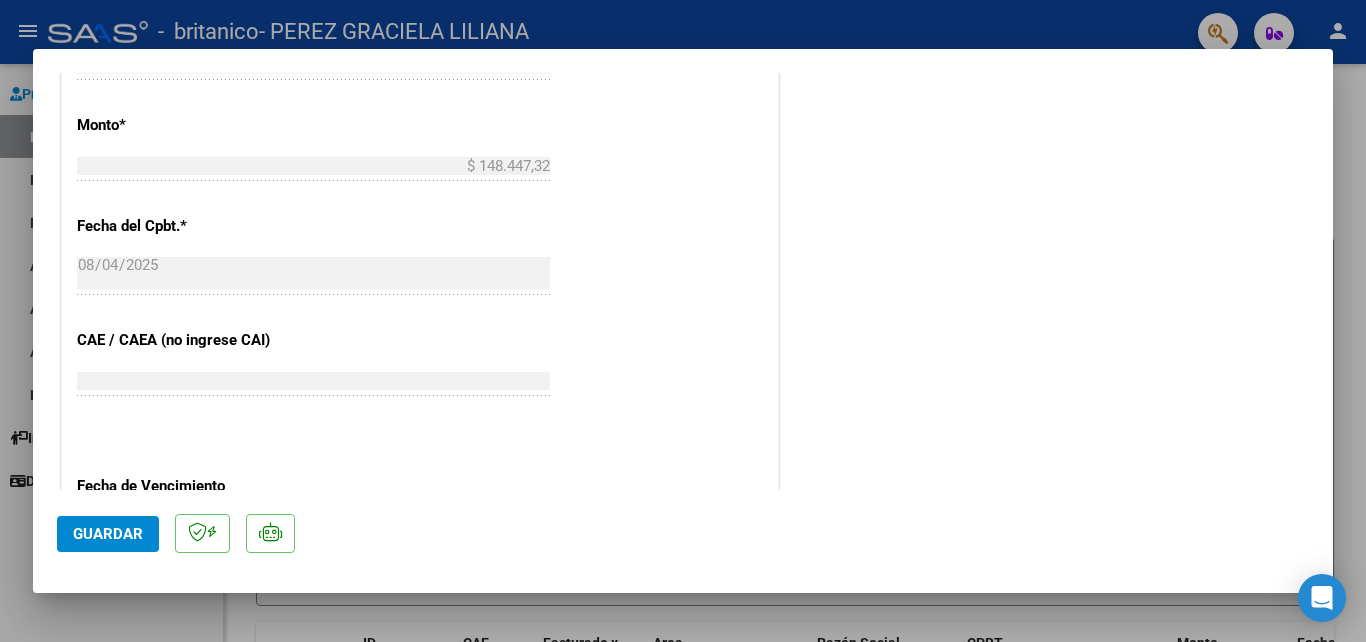 scroll, scrollTop: 1373, scrollLeft: 0, axis: vertical 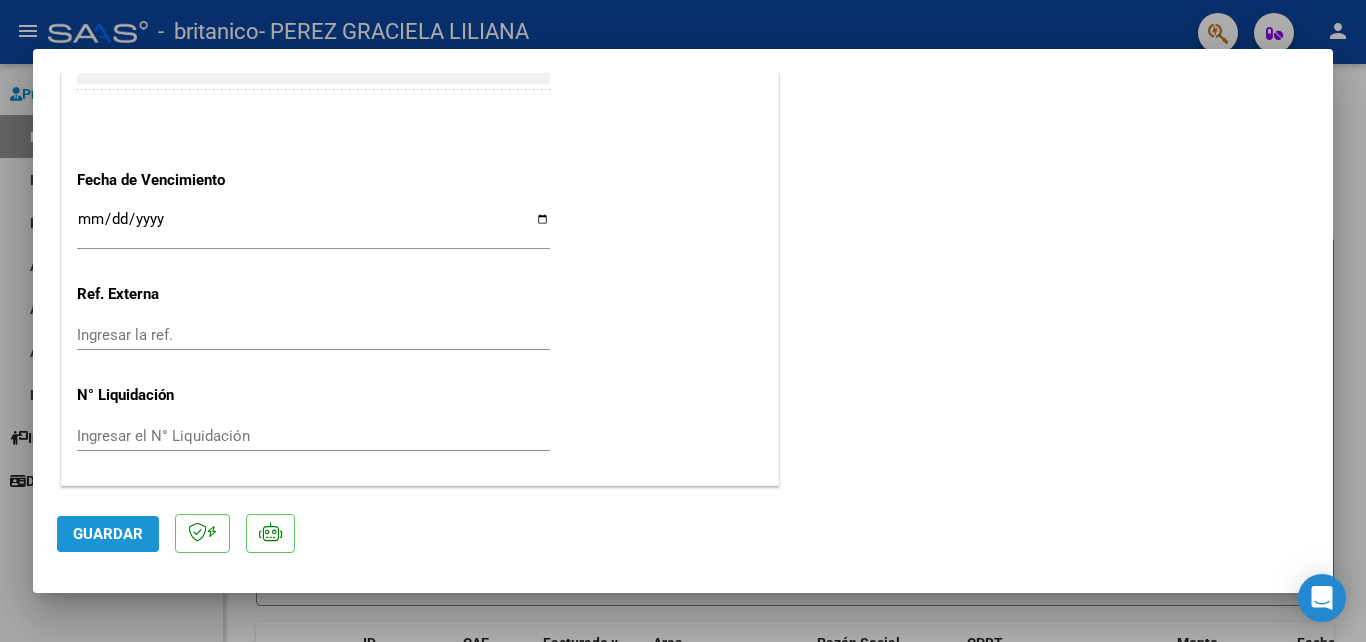 click on "Guardar" 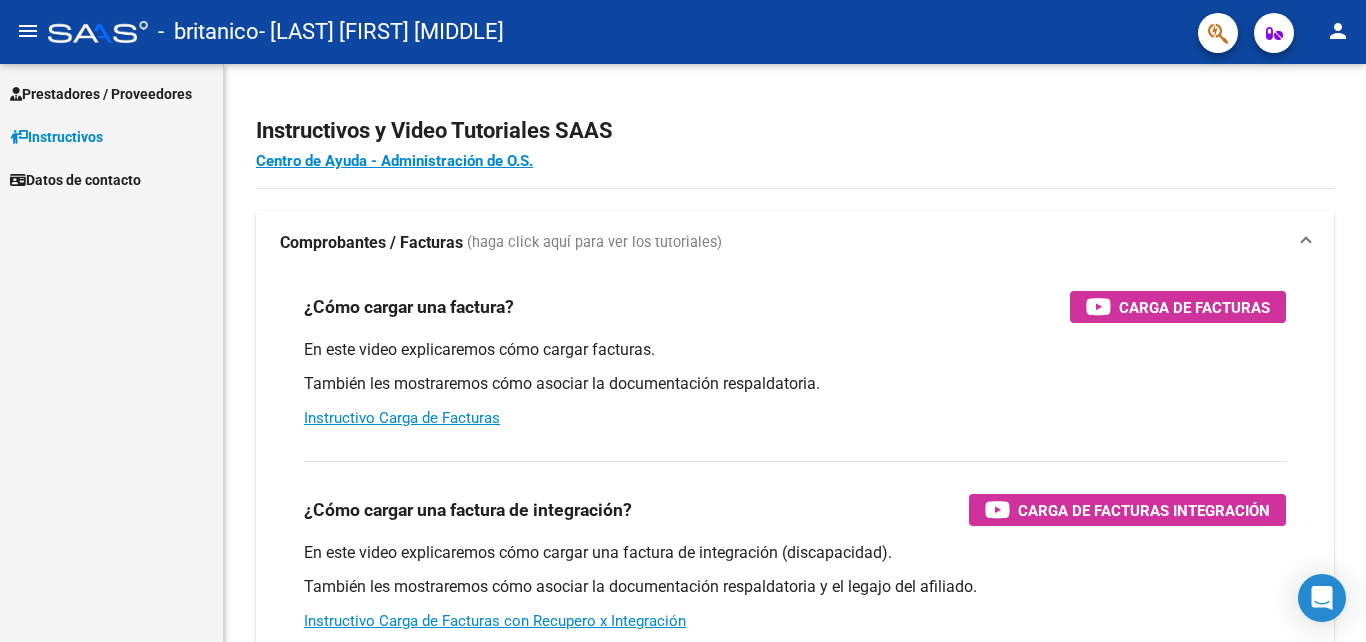 scroll, scrollTop: 0, scrollLeft: 0, axis: both 